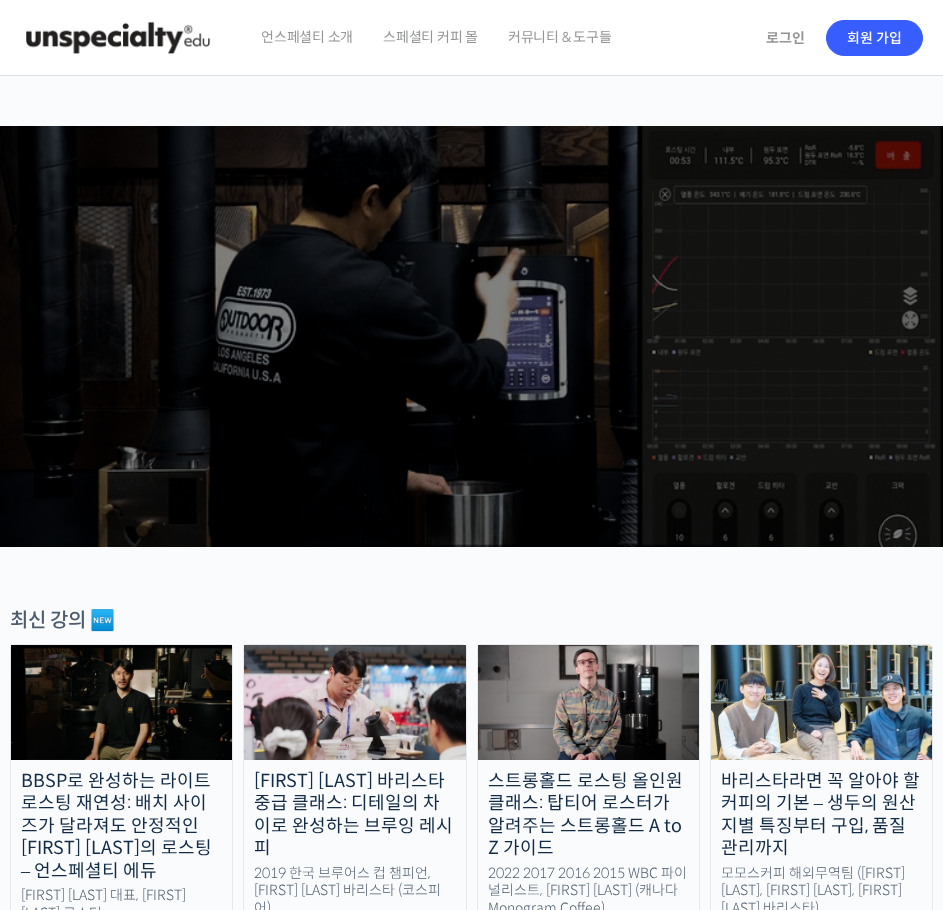 scroll, scrollTop: 0, scrollLeft: 0, axis: both 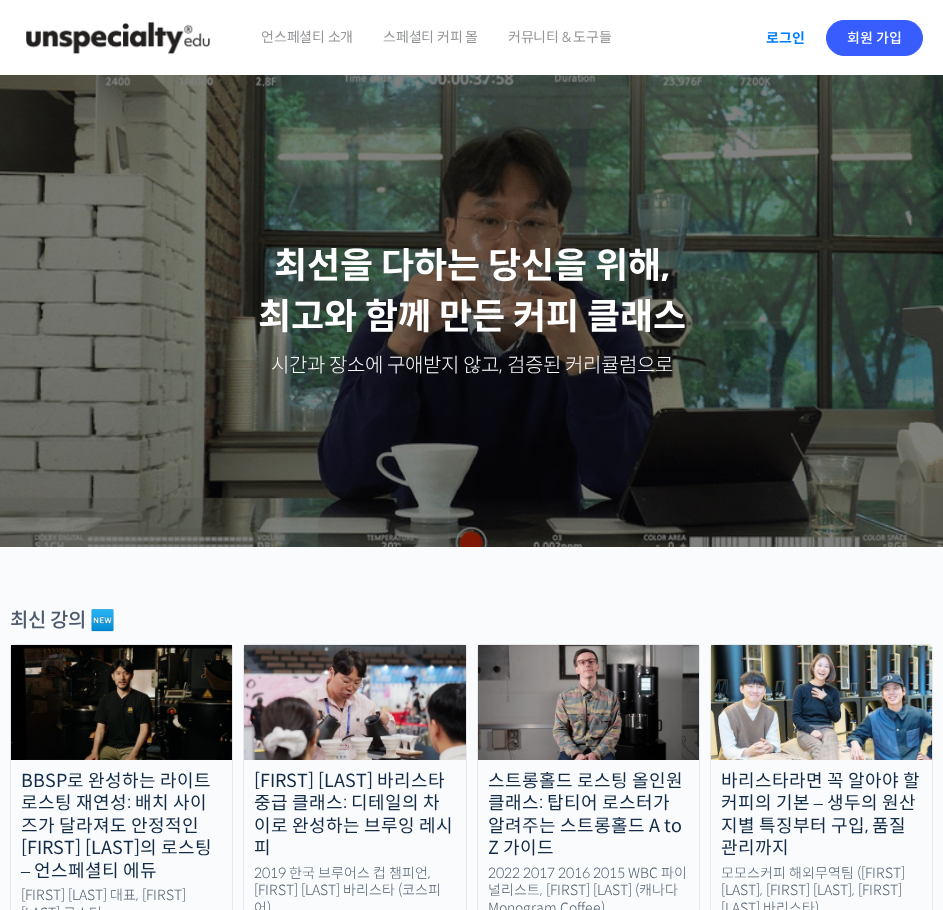 click on "로그인" at bounding box center [785, 38] 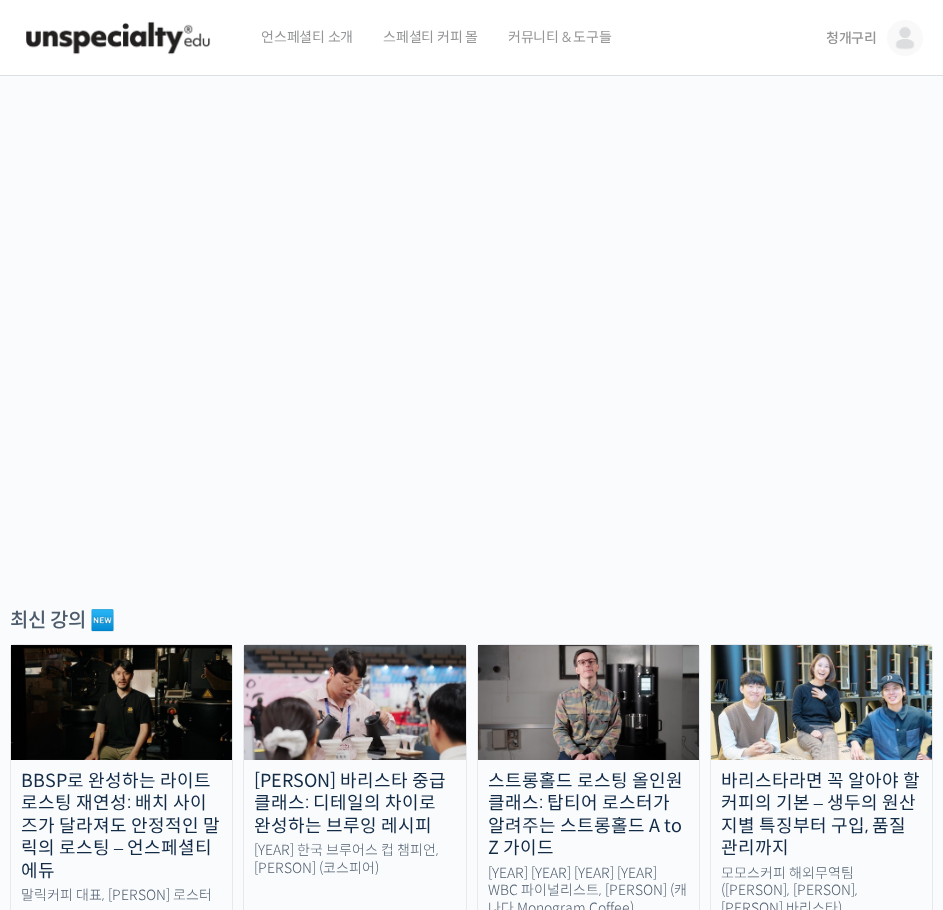 scroll, scrollTop: 0, scrollLeft: 0, axis: both 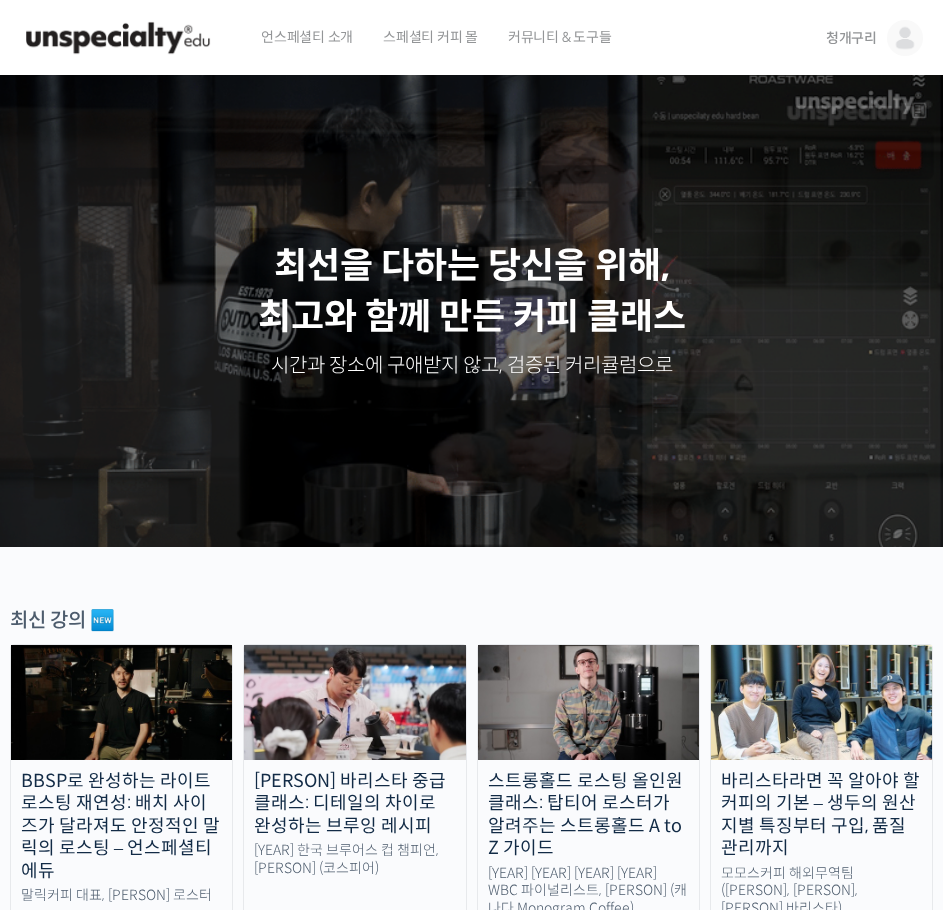 click on "청개구리" at bounding box center (851, 38) 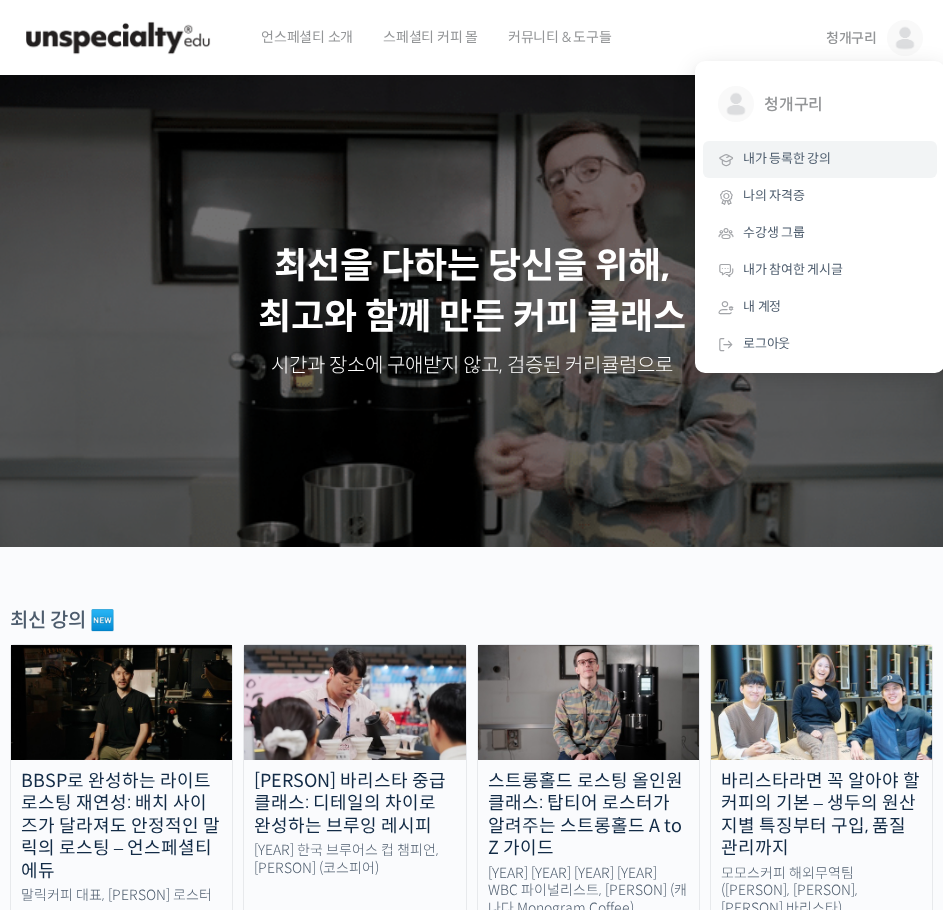 click on "내가 등록한 강의" at bounding box center [820, 159] 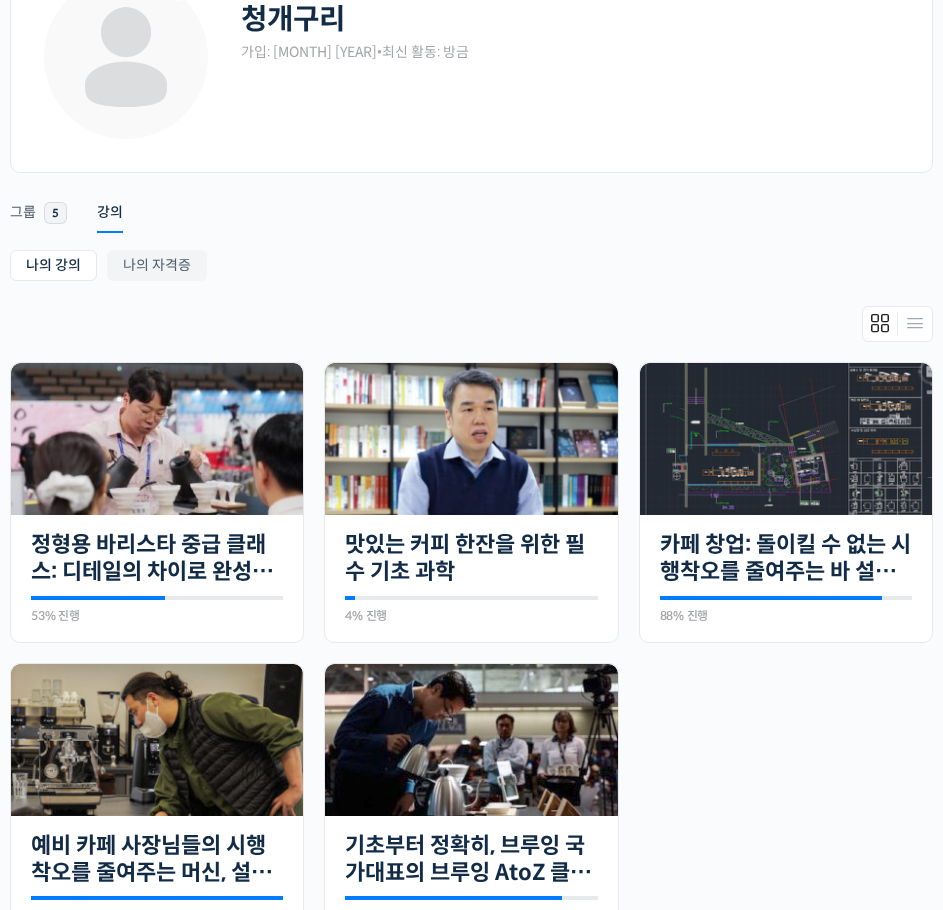 scroll, scrollTop: 200, scrollLeft: 0, axis: vertical 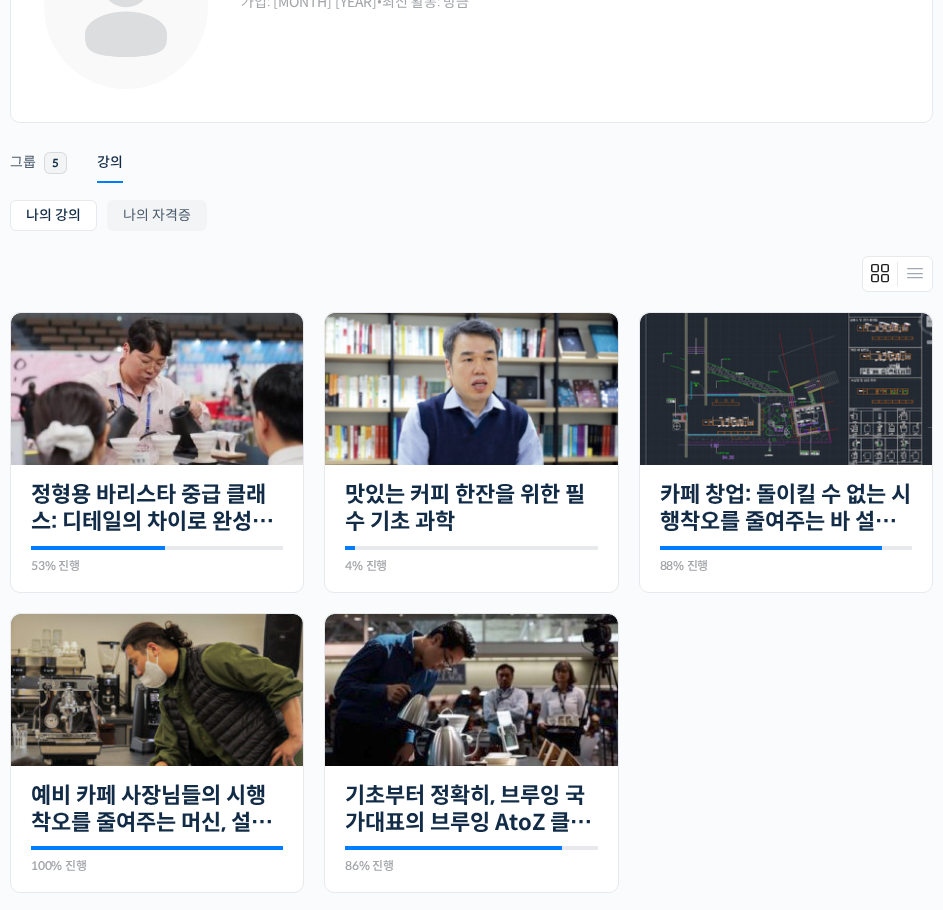 click on "Account
Notifications
[NUMBER]
그룹
[NUMBER]
강의" at bounding box center (471, 153) 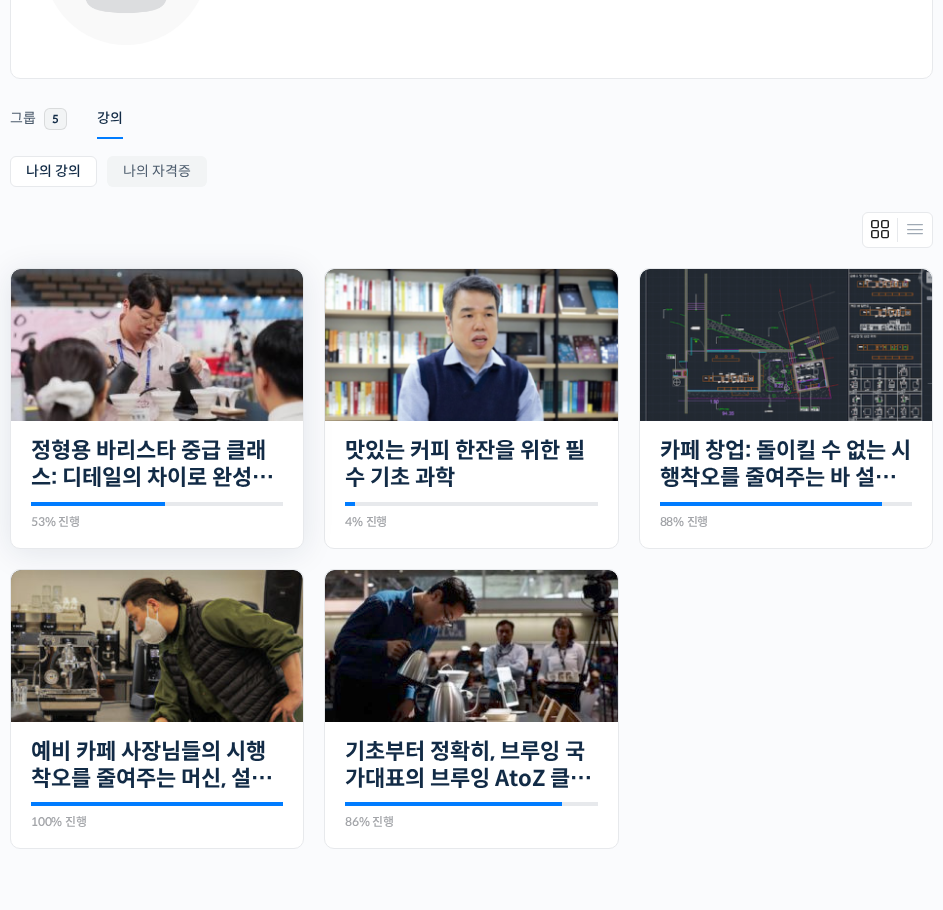 scroll, scrollTop: 488, scrollLeft: 0, axis: vertical 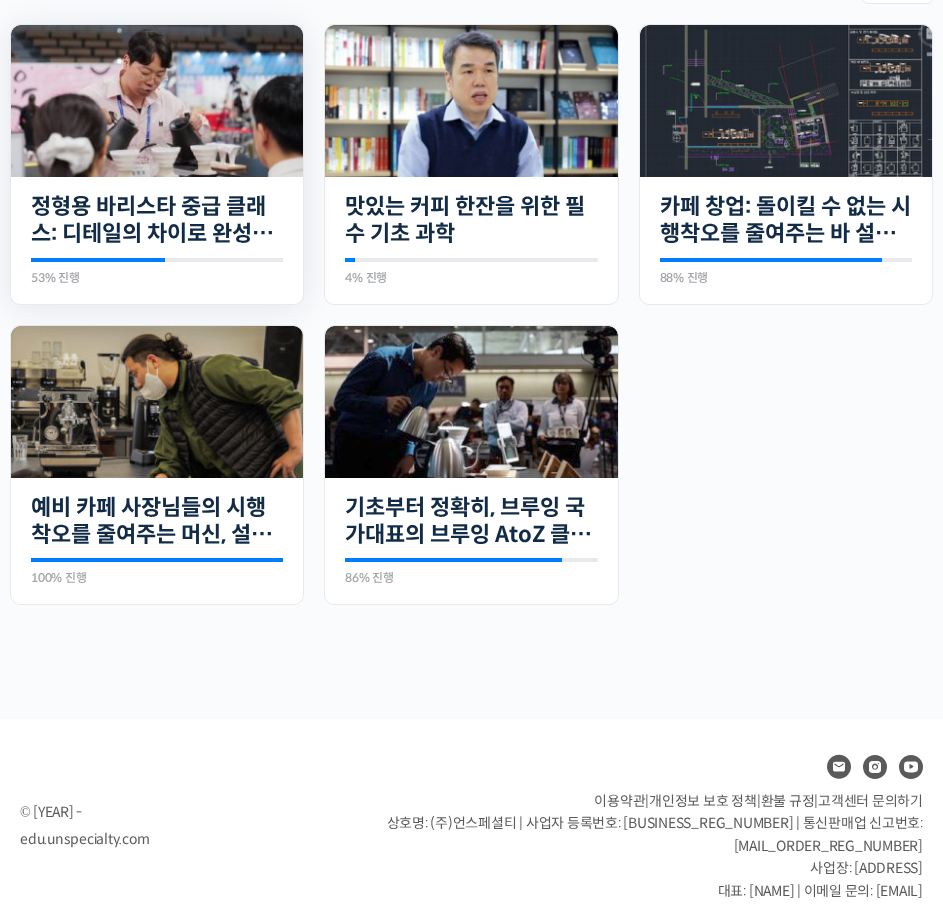 click at bounding box center [157, 101] 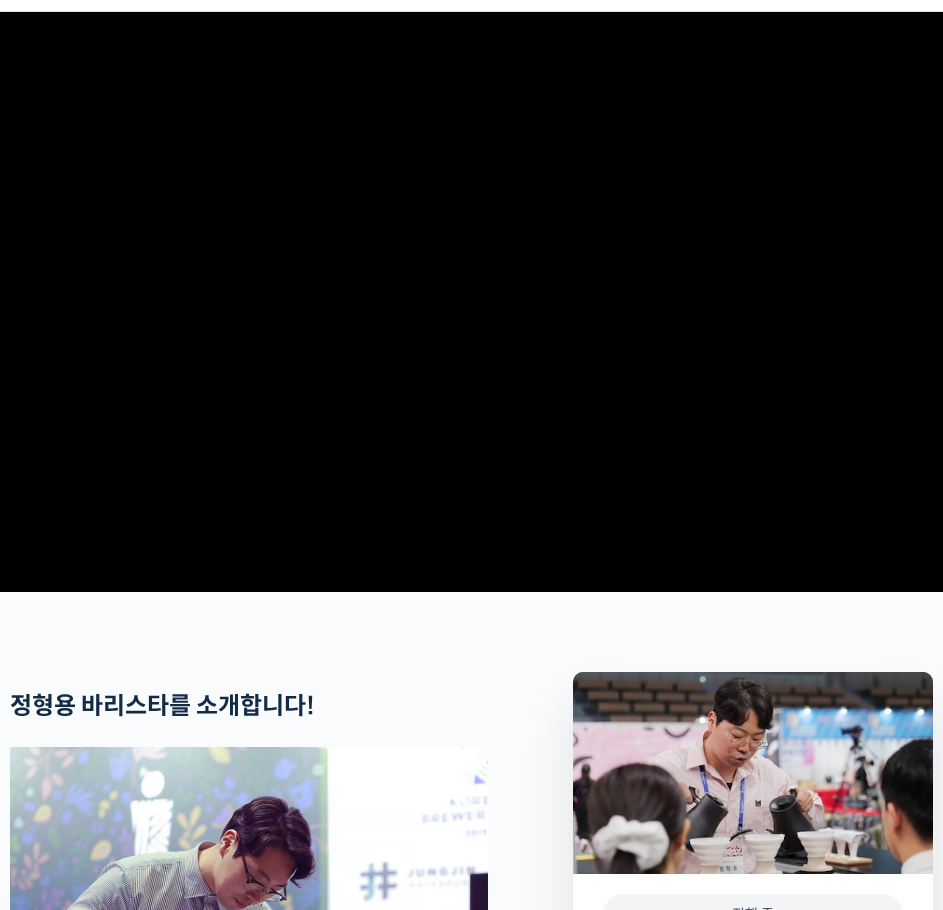 scroll, scrollTop: 200, scrollLeft: 0, axis: vertical 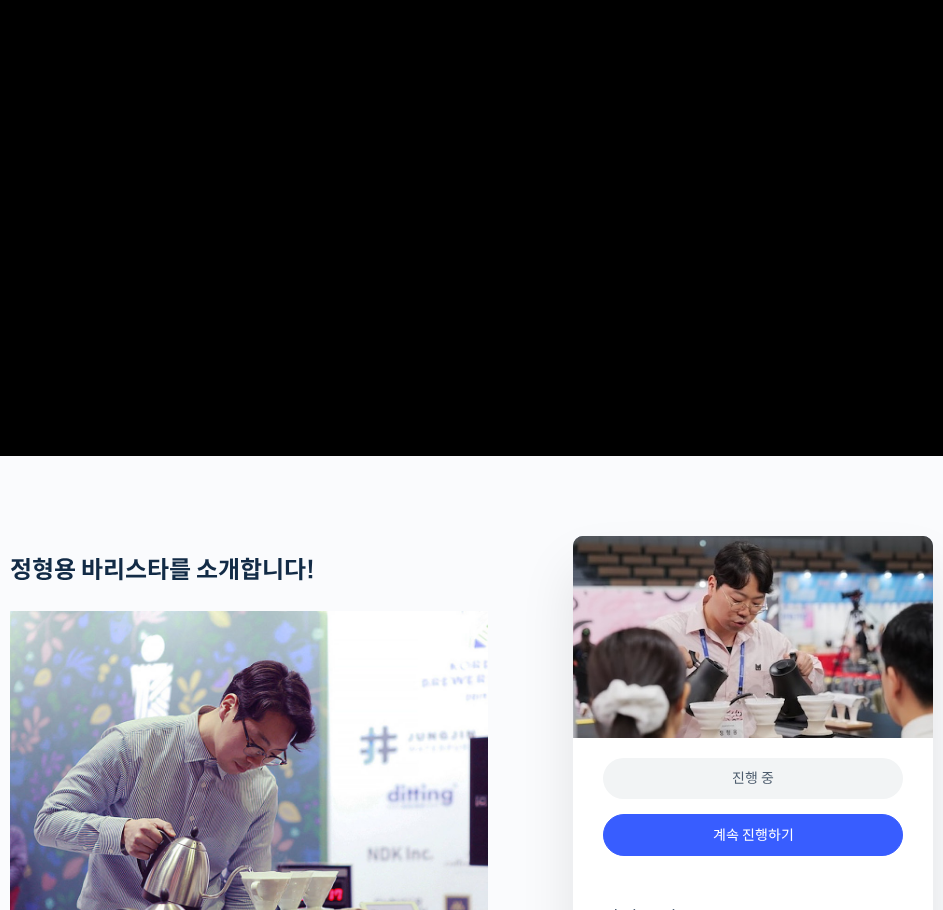 click at bounding box center (471, 162) 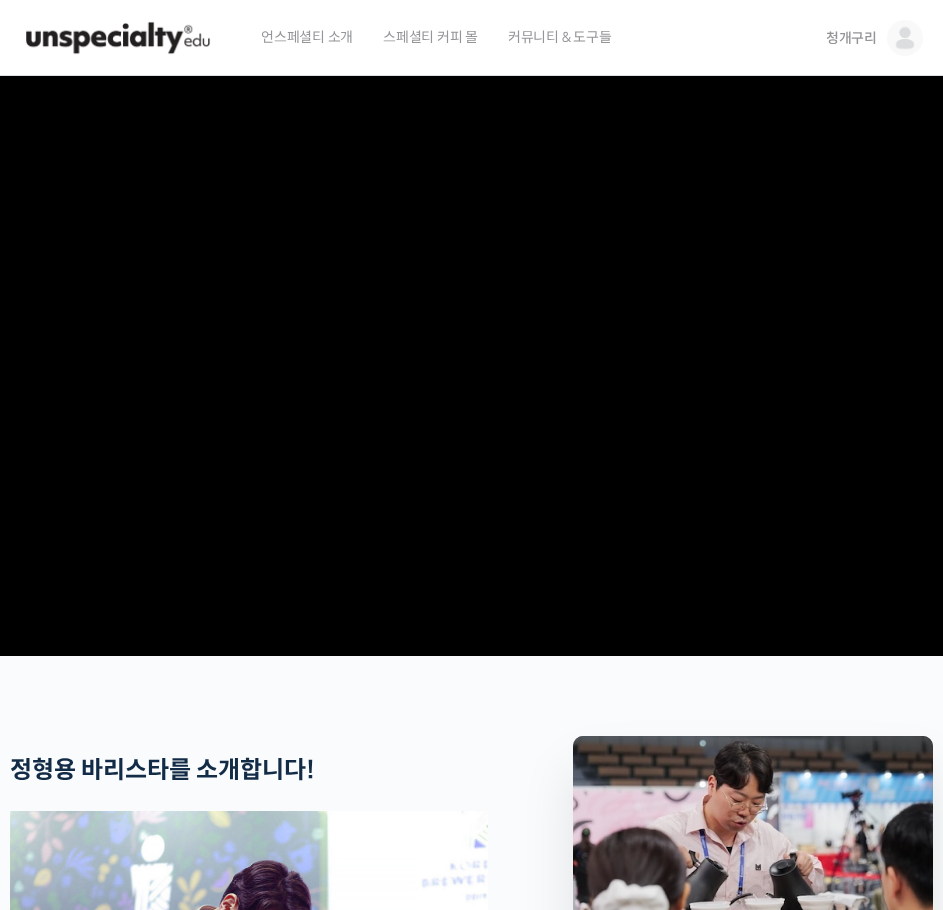 click at bounding box center (905, 38) 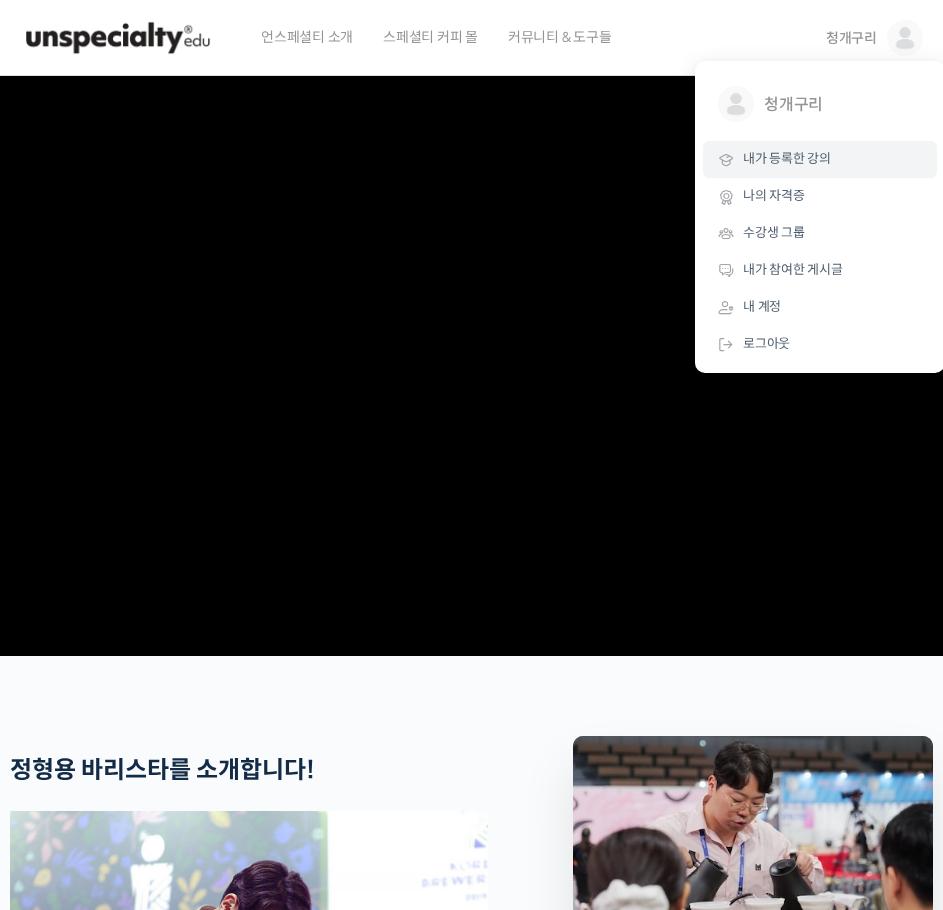 click on "내가 등록한 강의" at bounding box center (820, 159) 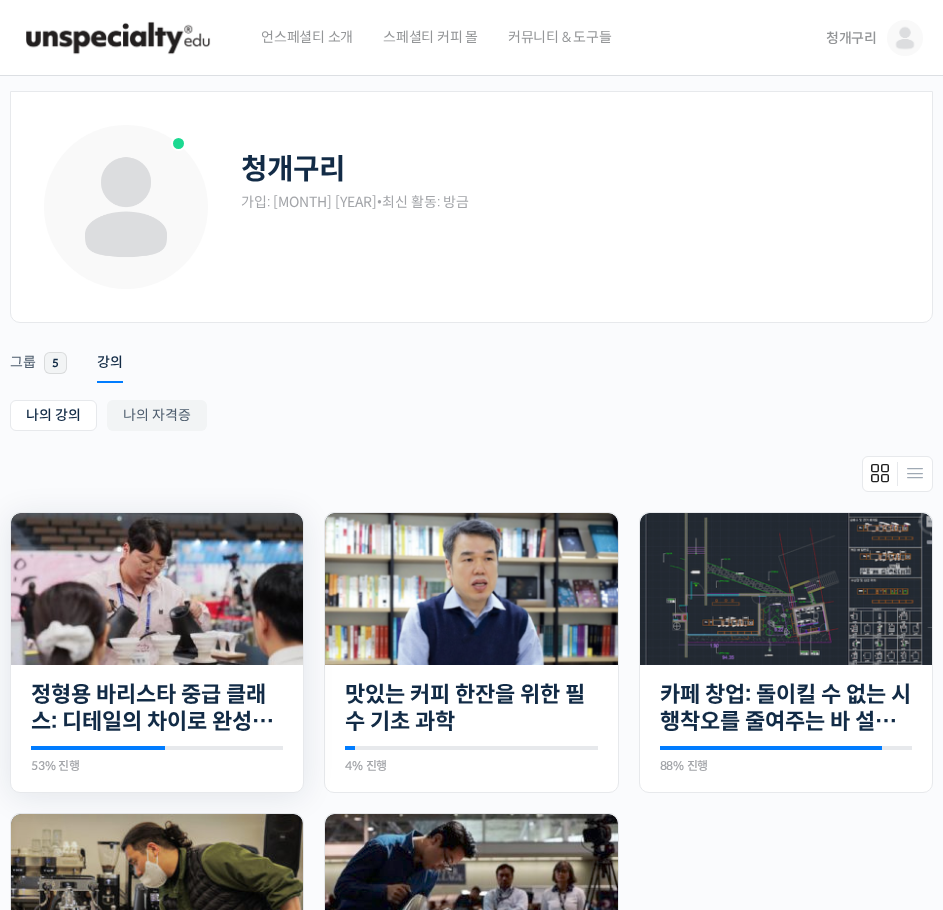 scroll, scrollTop: 0, scrollLeft: 0, axis: both 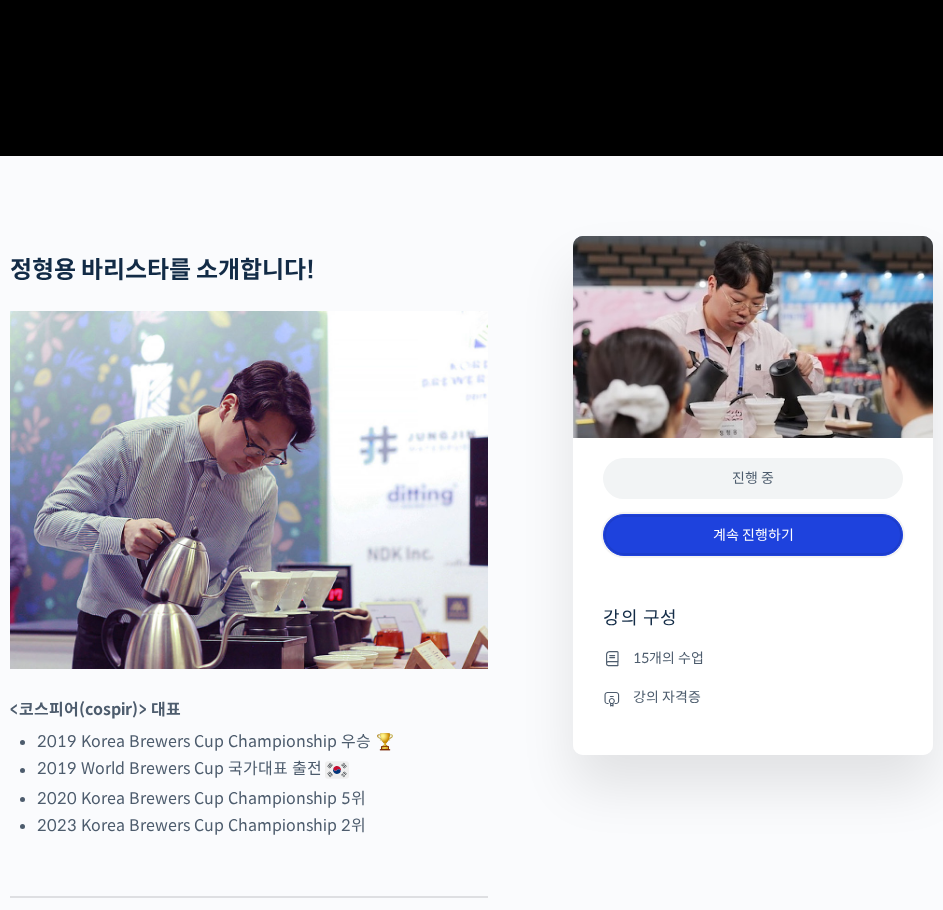 click on "계속 진행하기" at bounding box center [753, 535] 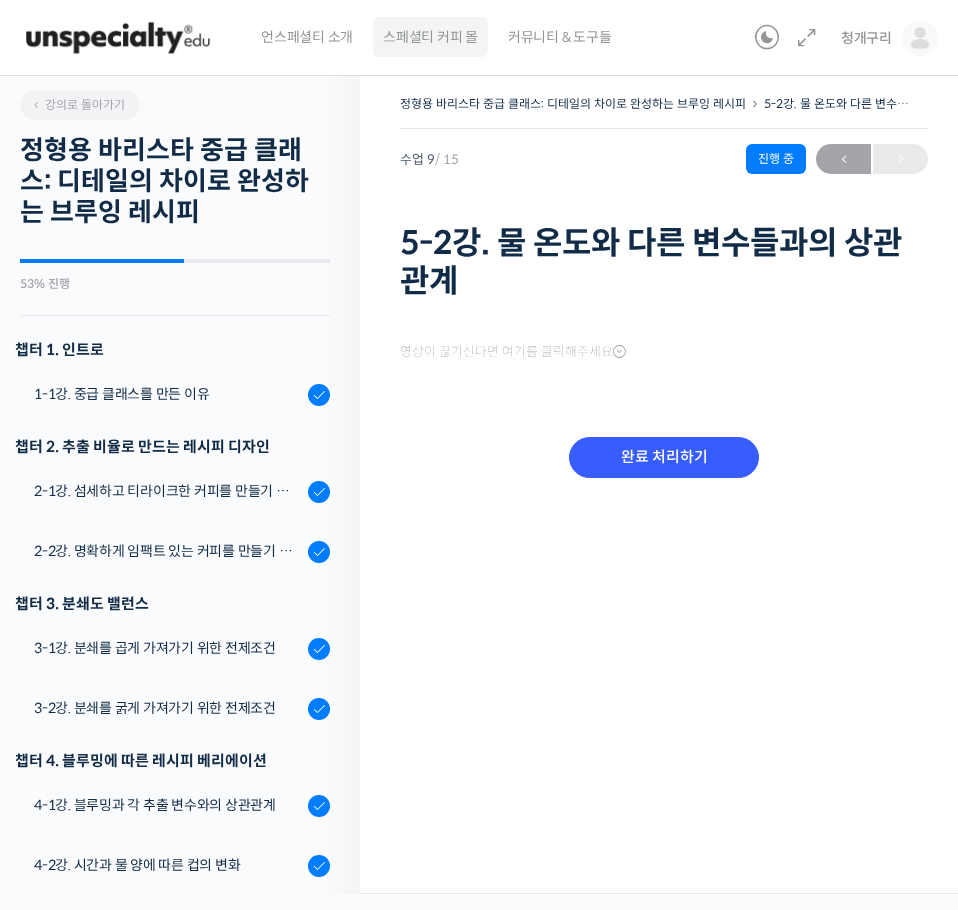 scroll, scrollTop: 0, scrollLeft: 0, axis: both 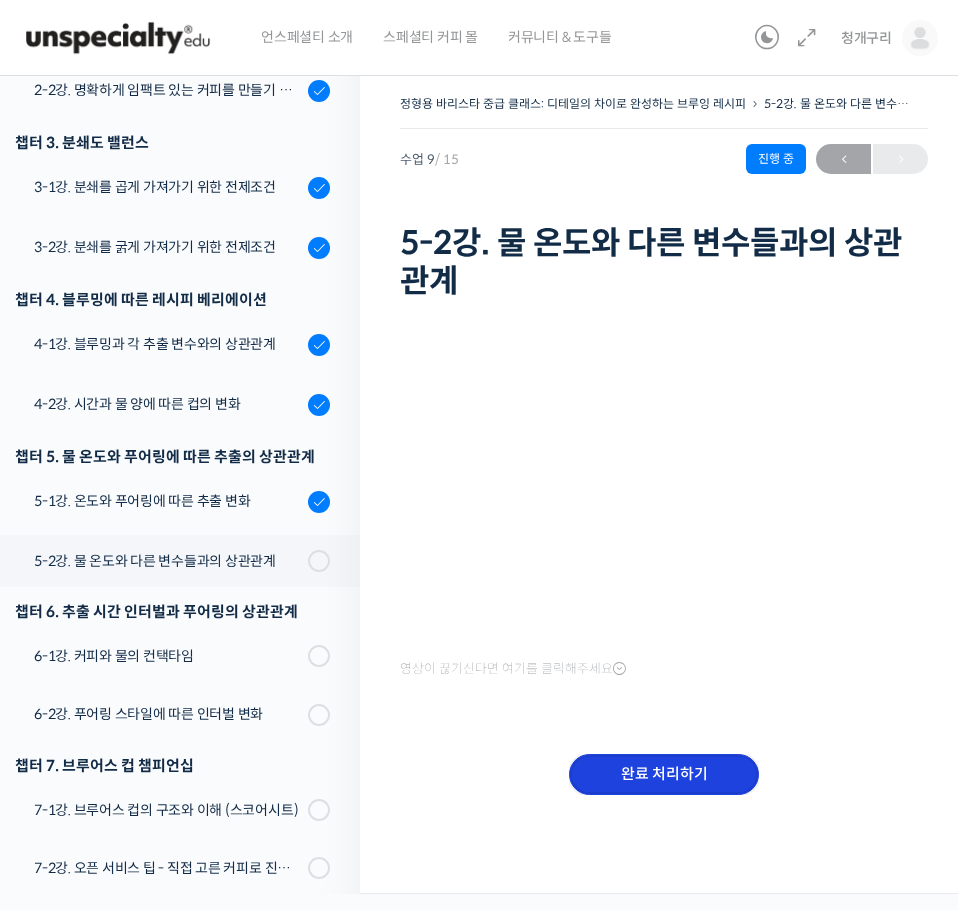click on "완료 처리하기" at bounding box center (664, 774) 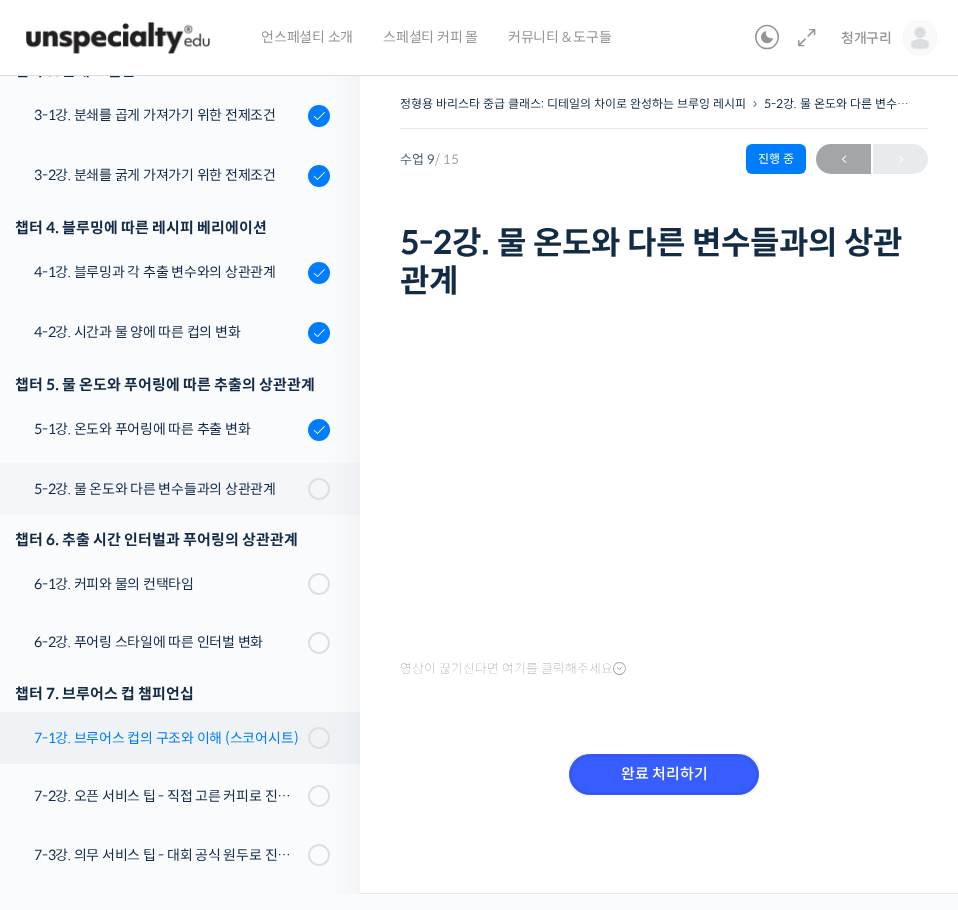 scroll, scrollTop: 631, scrollLeft: 0, axis: vertical 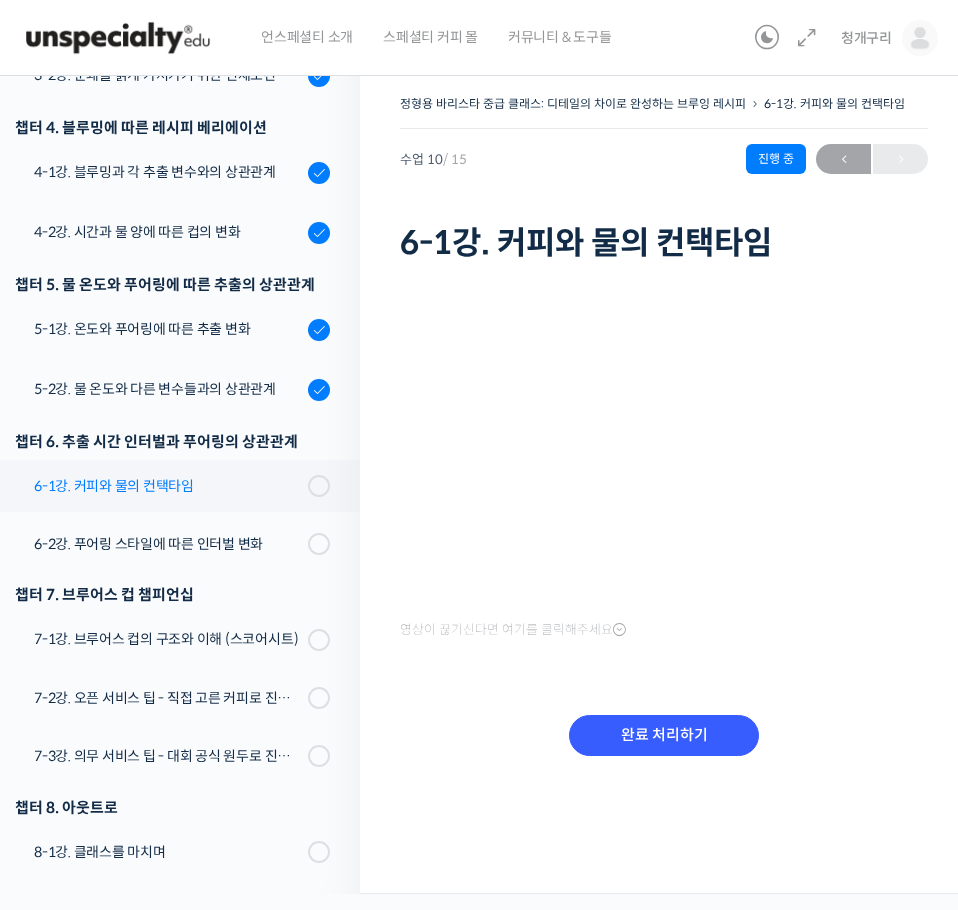 click on "6-1강. 커피와 물의 컨택타임" at bounding box center [168, 486] 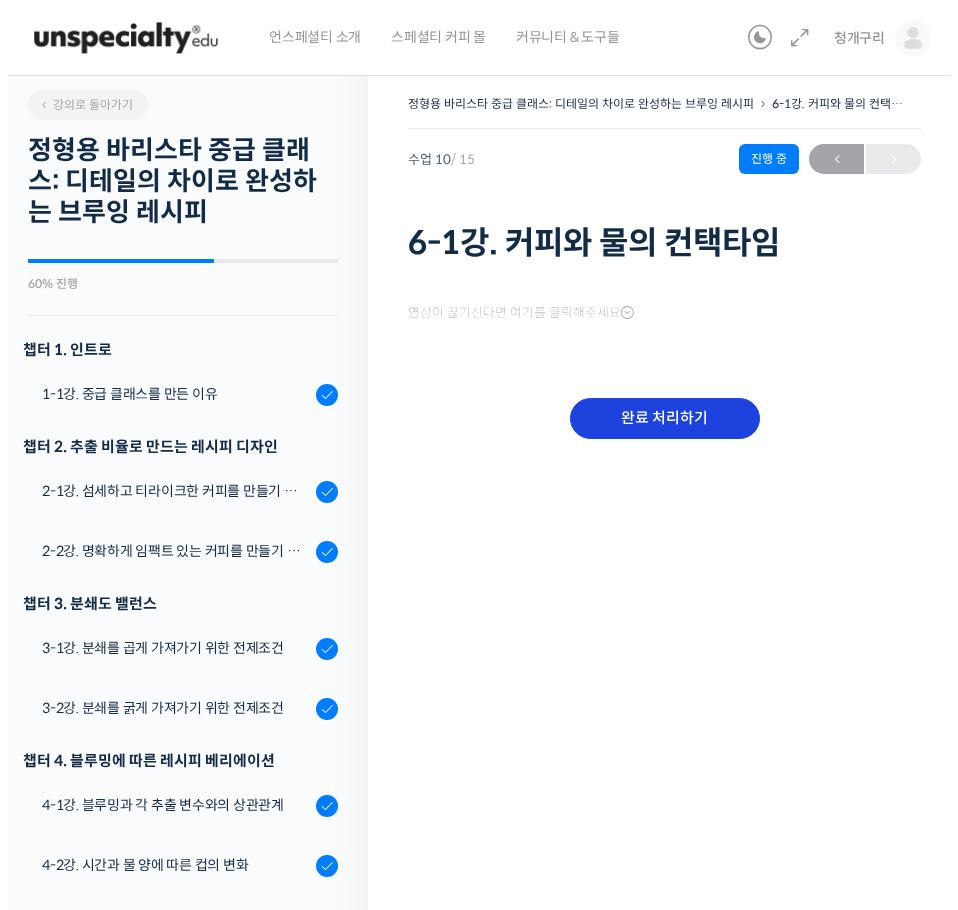 scroll, scrollTop: 0, scrollLeft: 0, axis: both 